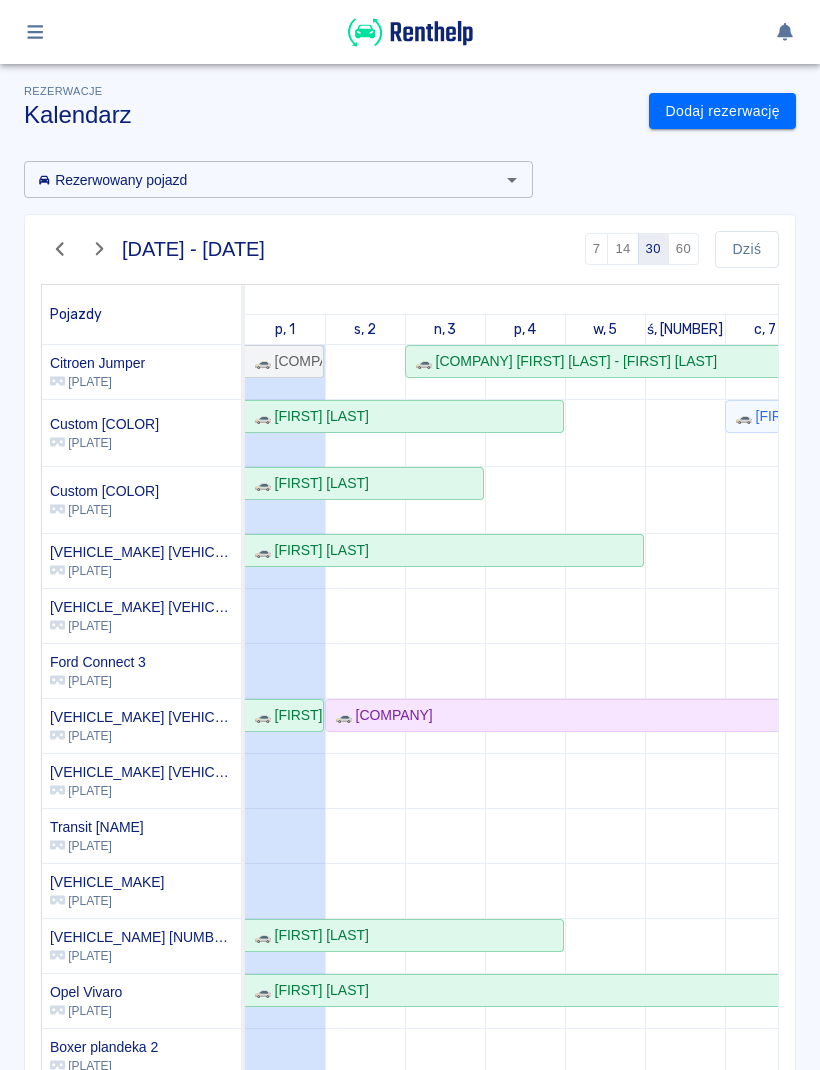 scroll, scrollTop: 0, scrollLeft: 0, axis: both 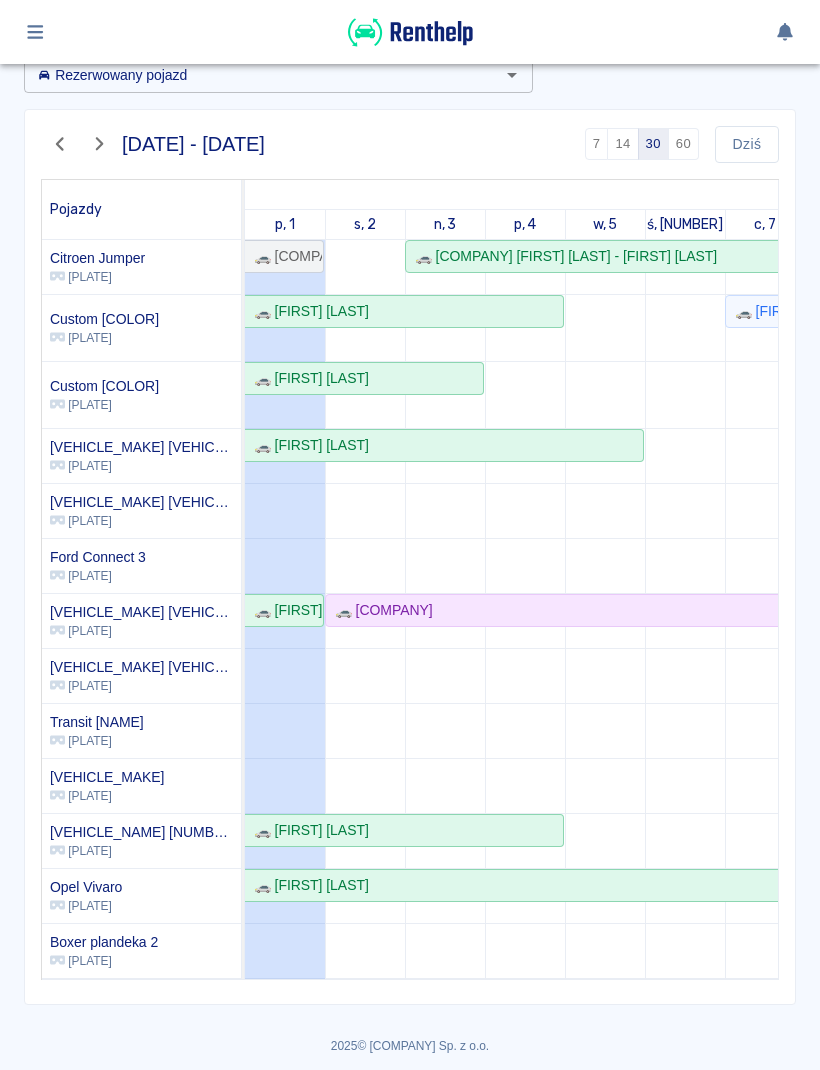 click at bounding box center (35, 32) 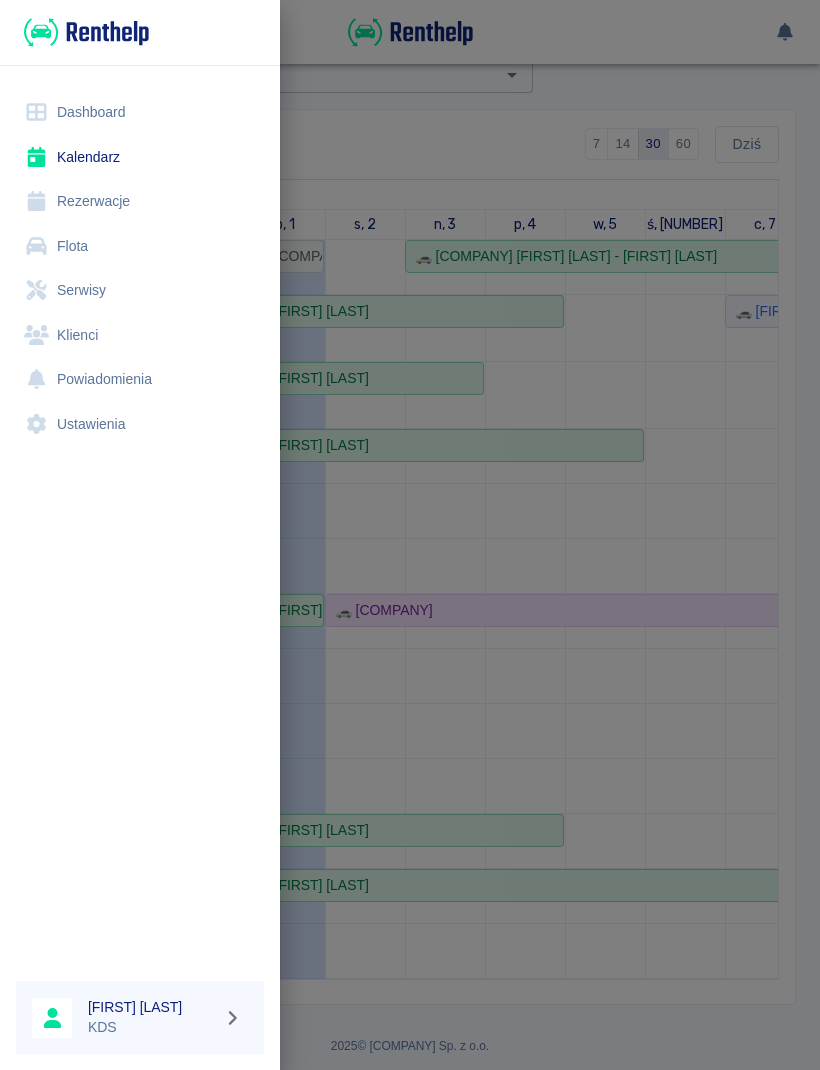click on "Kalendarz" at bounding box center [140, 157] 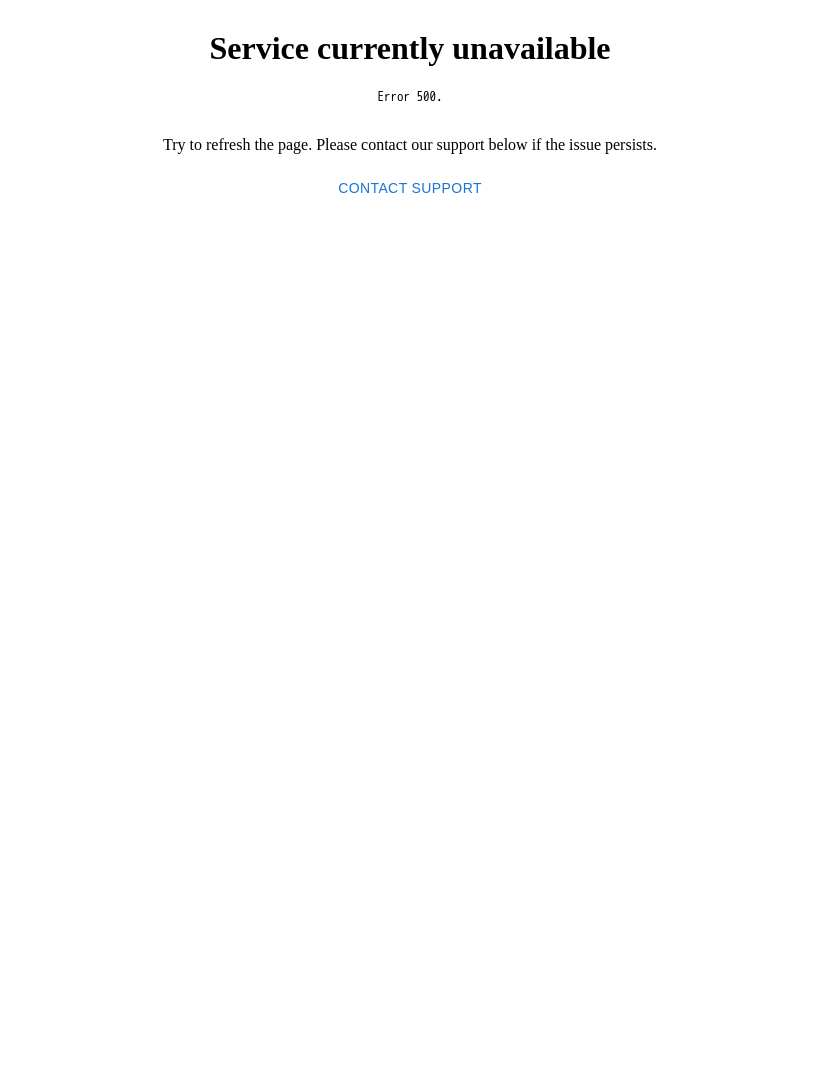 click on "Try to refresh the page. Please contact our support below if the issue persists. Contact support" at bounding box center (410, 171) 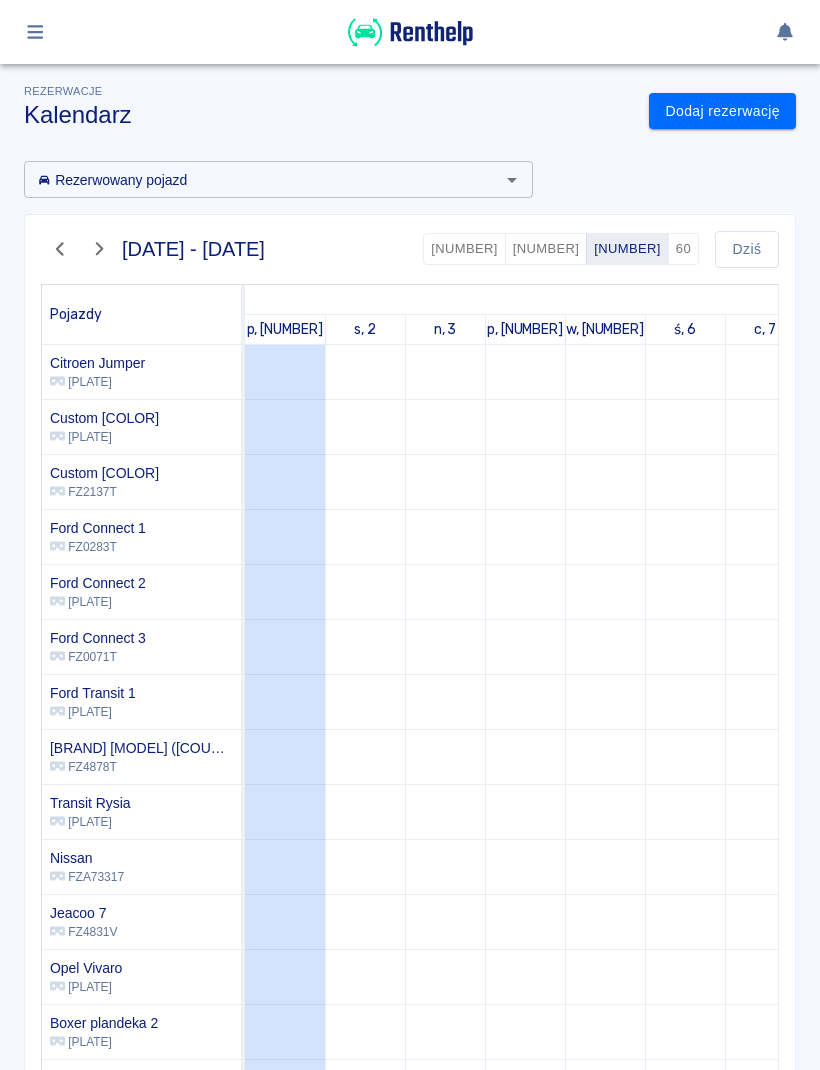 scroll, scrollTop: 0, scrollLeft: 0, axis: both 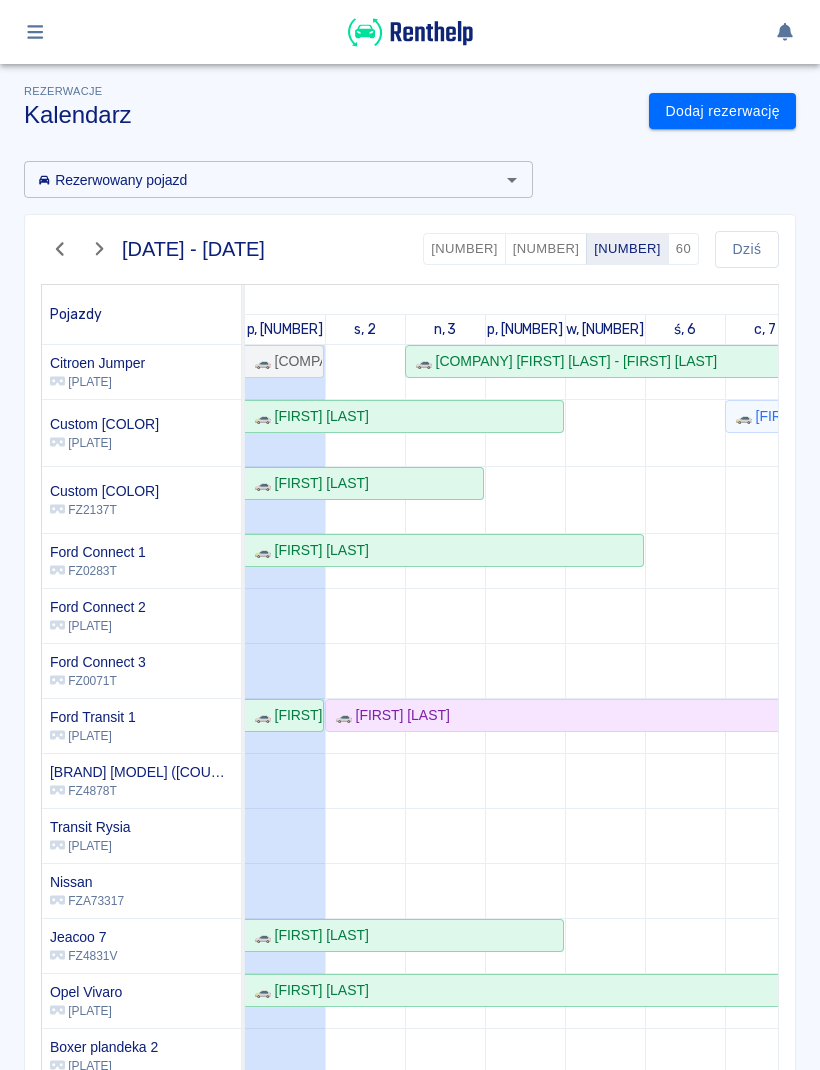 click 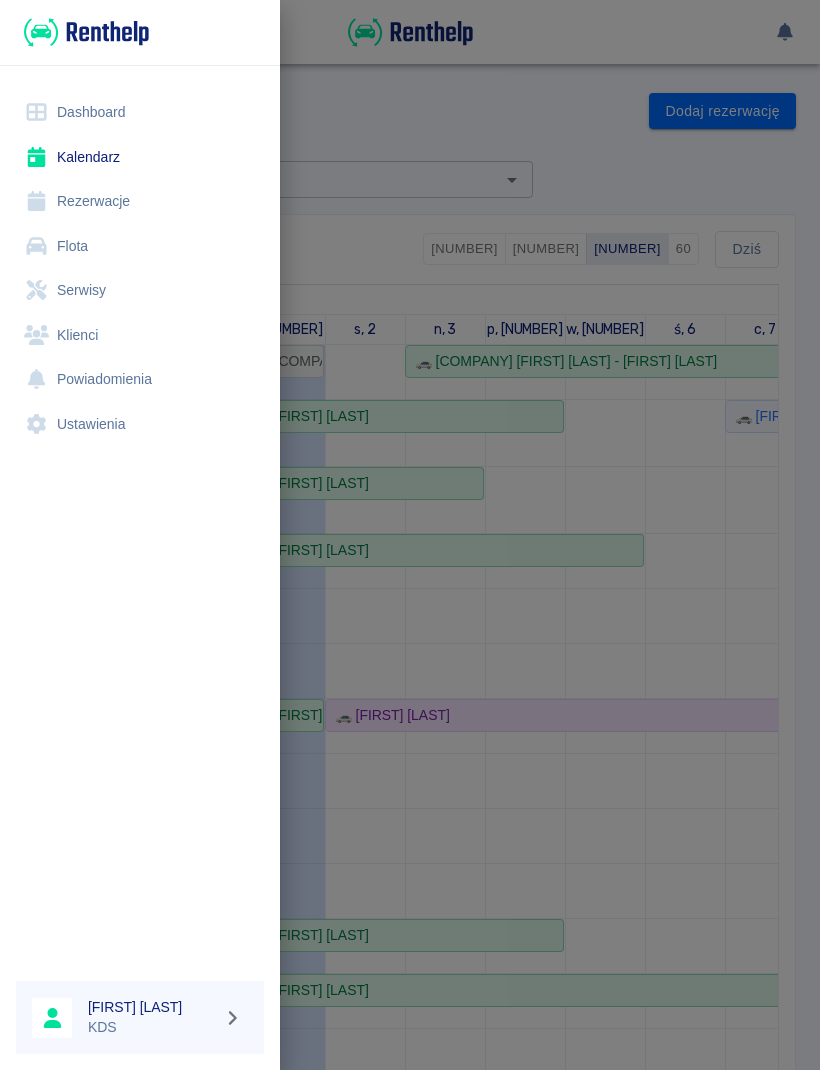 click on "Rezerwacje" at bounding box center [140, 201] 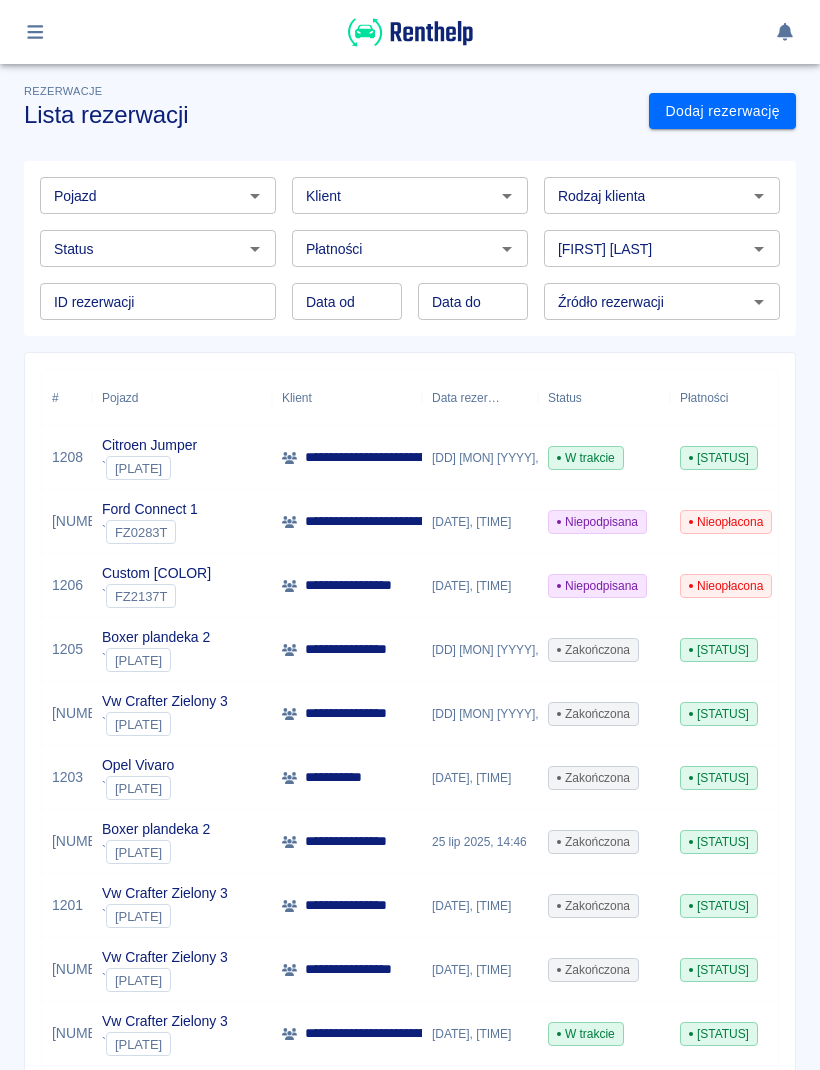 click on "Klient" at bounding box center (393, 195) 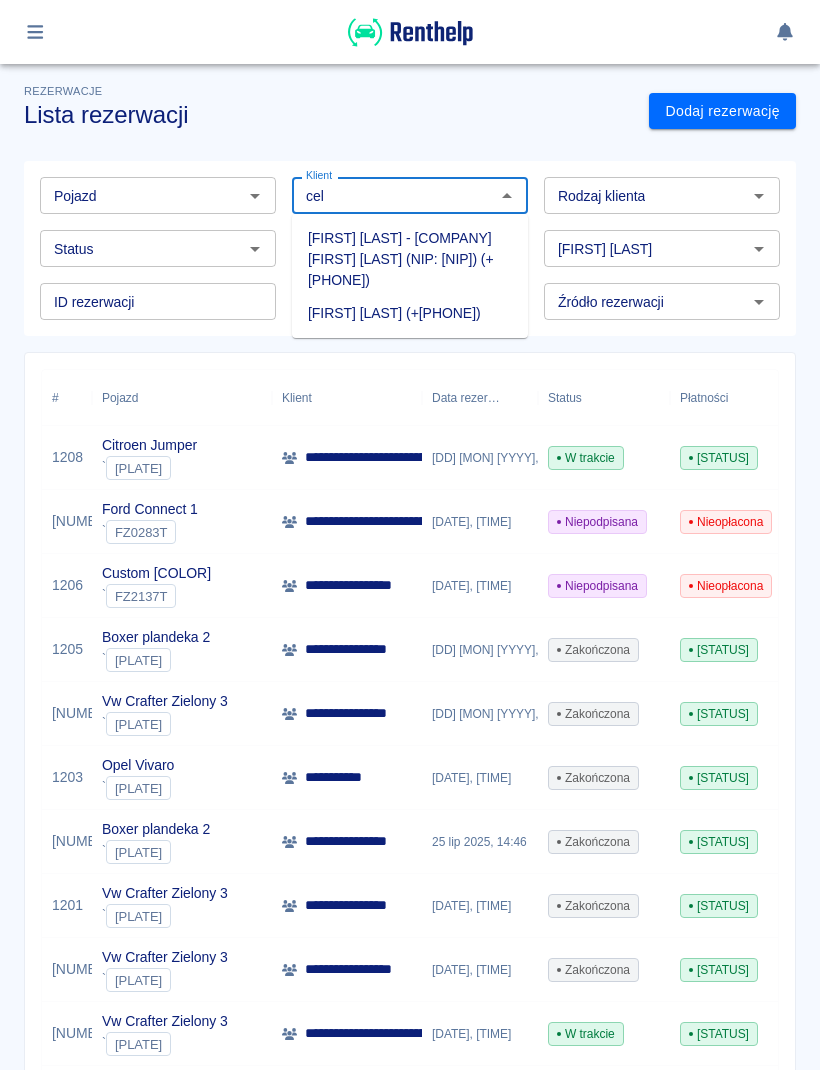 click on "[FIRST] [LAST] - [COMPANY] [FIRST] [LAST] (NIP: [NIP]) (+[PHONE])" at bounding box center [410, 259] 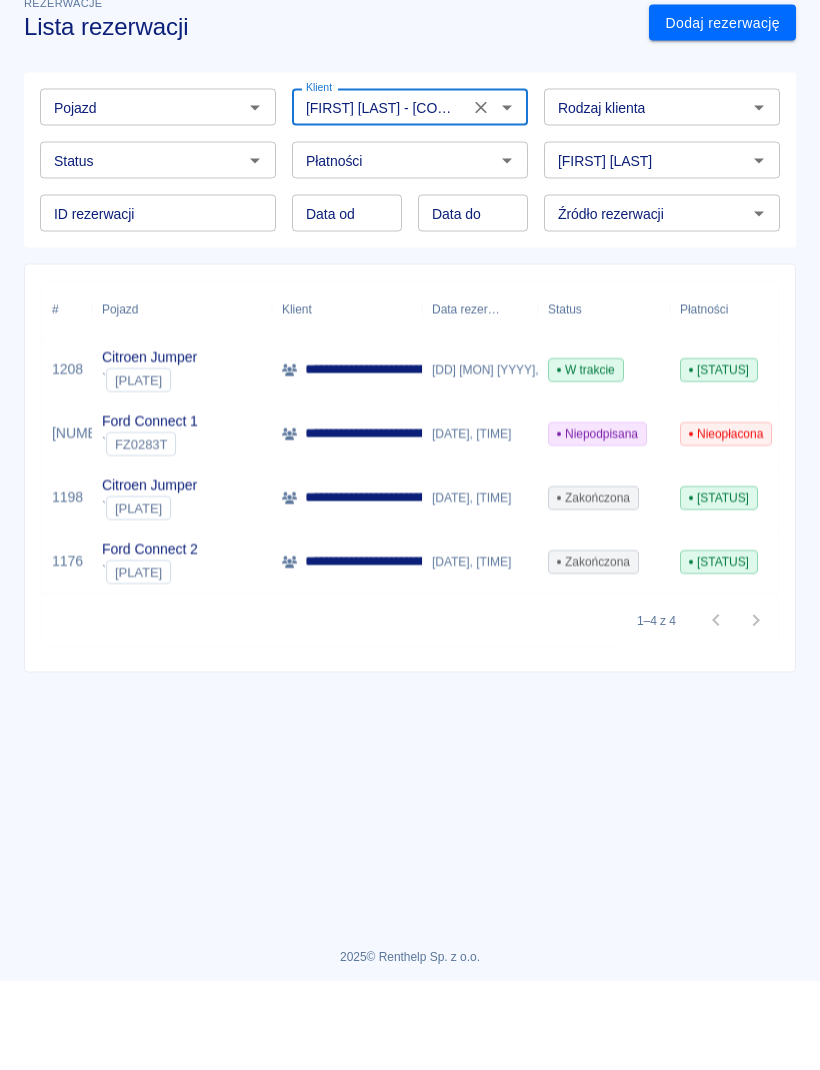 click on "[DATE], [TIME]" at bounding box center (480, 650) 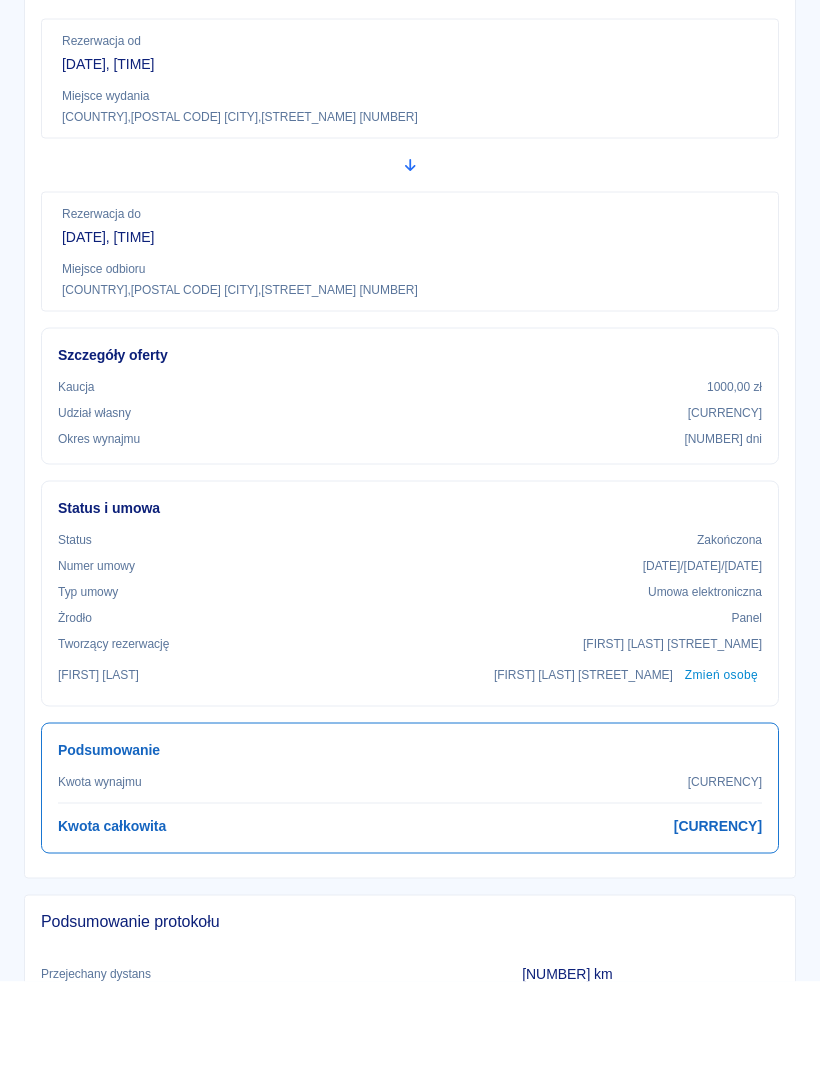scroll, scrollTop: 215, scrollLeft: 0, axis: vertical 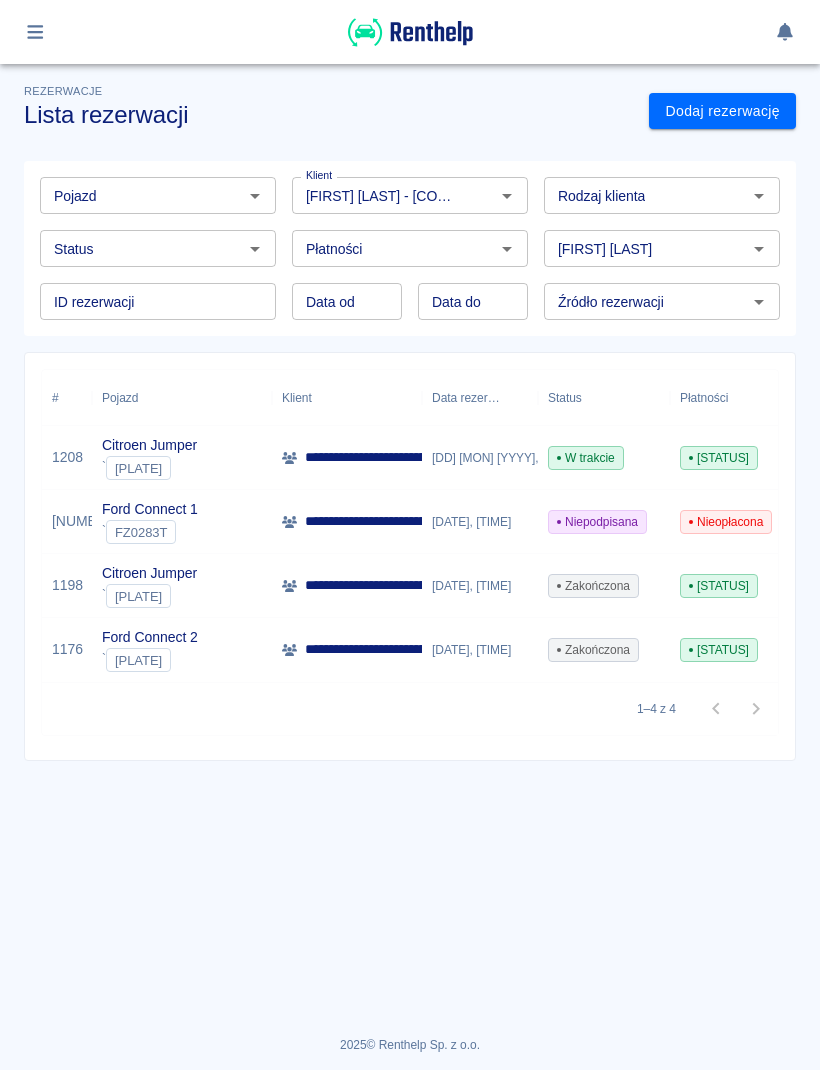 click at bounding box center [559, 586] 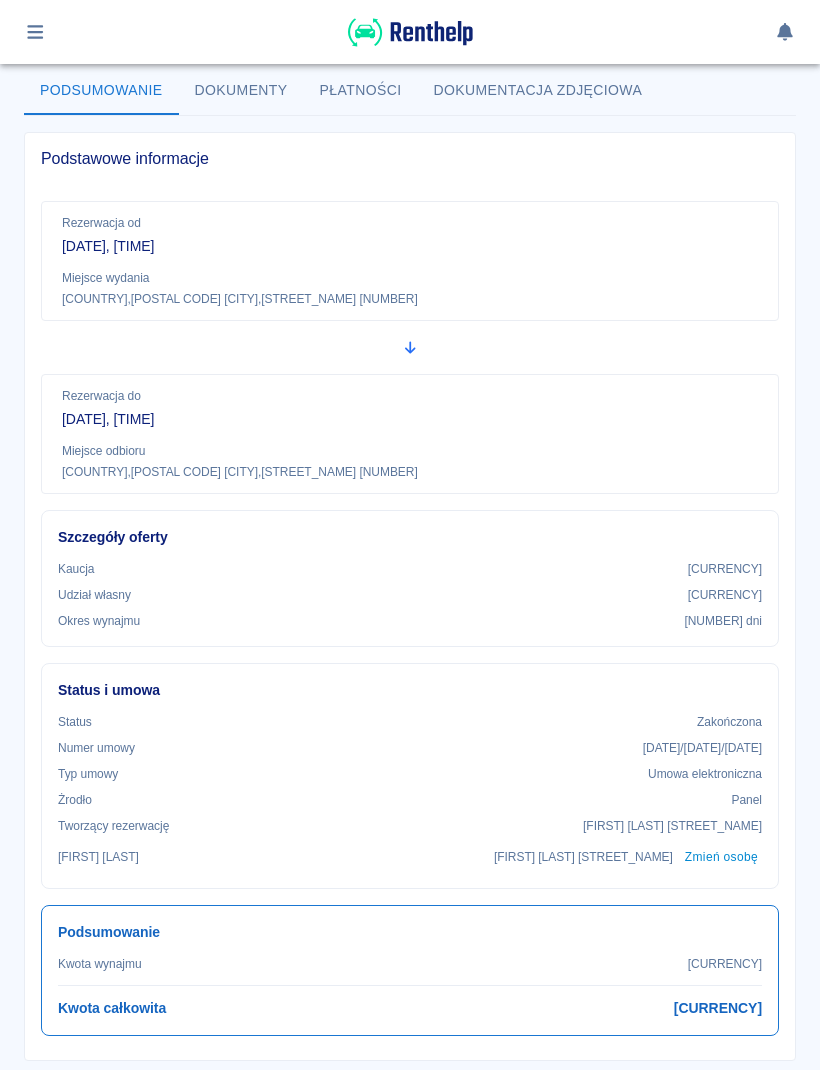 scroll, scrollTop: 110, scrollLeft: 0, axis: vertical 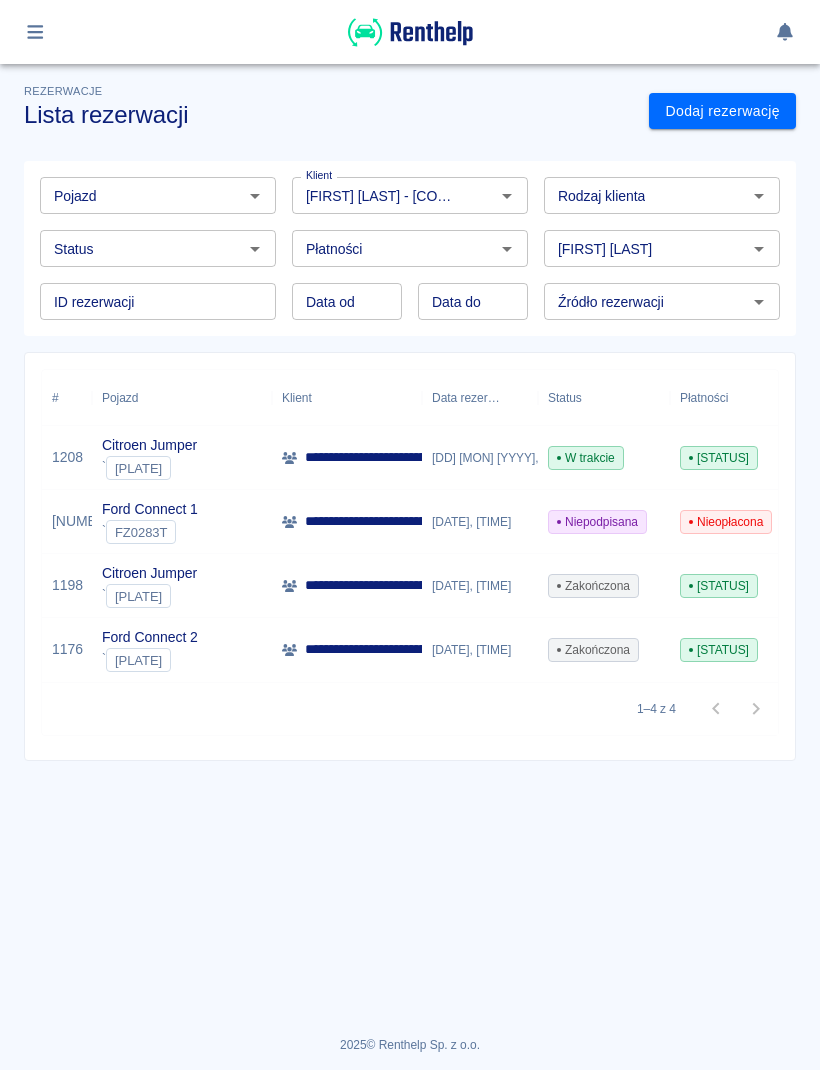 click on "[DD] [MON] [YYYY], [HH]:[MM]" at bounding box center [480, 458] 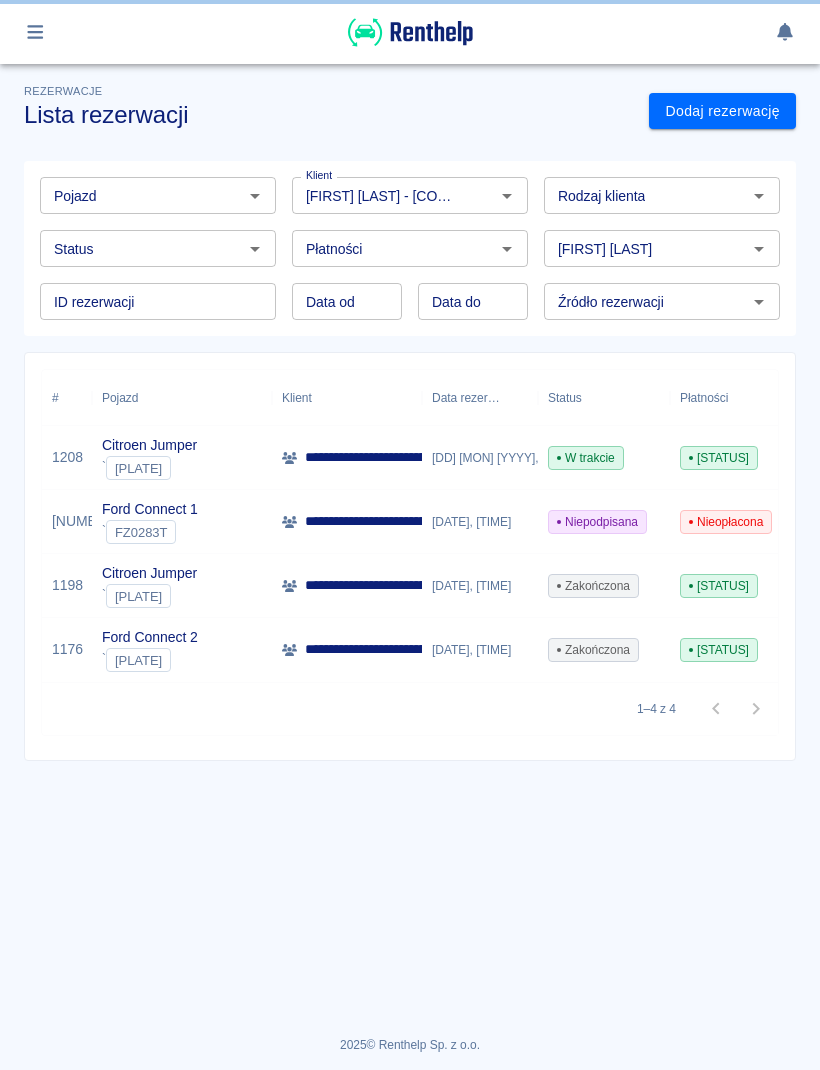 click on "Zakończona" at bounding box center (593, 586) 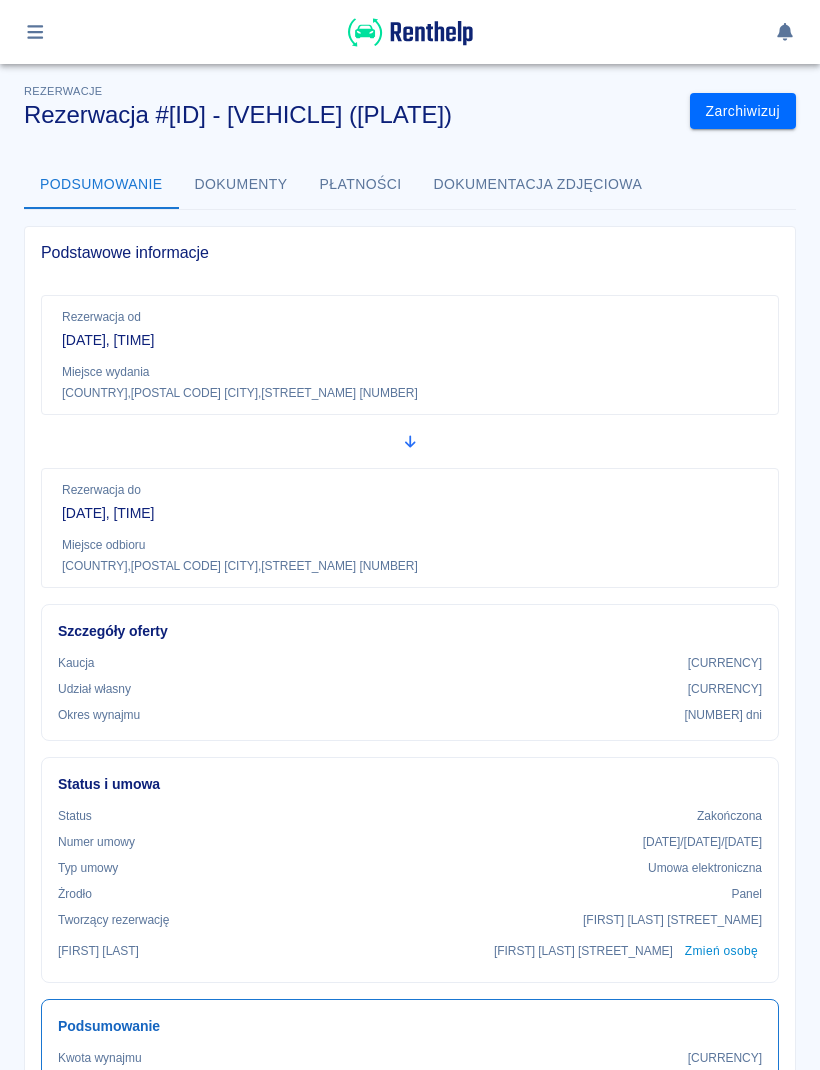 click 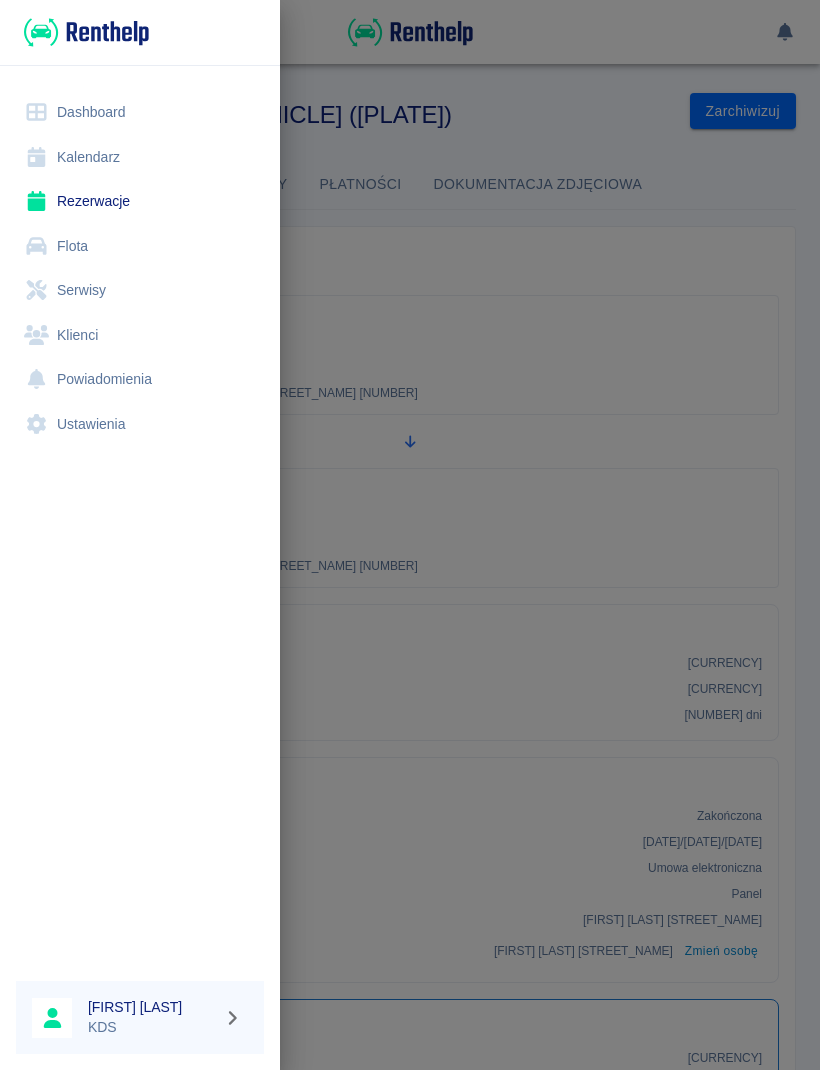 click on "Rezerwacje" at bounding box center [140, 201] 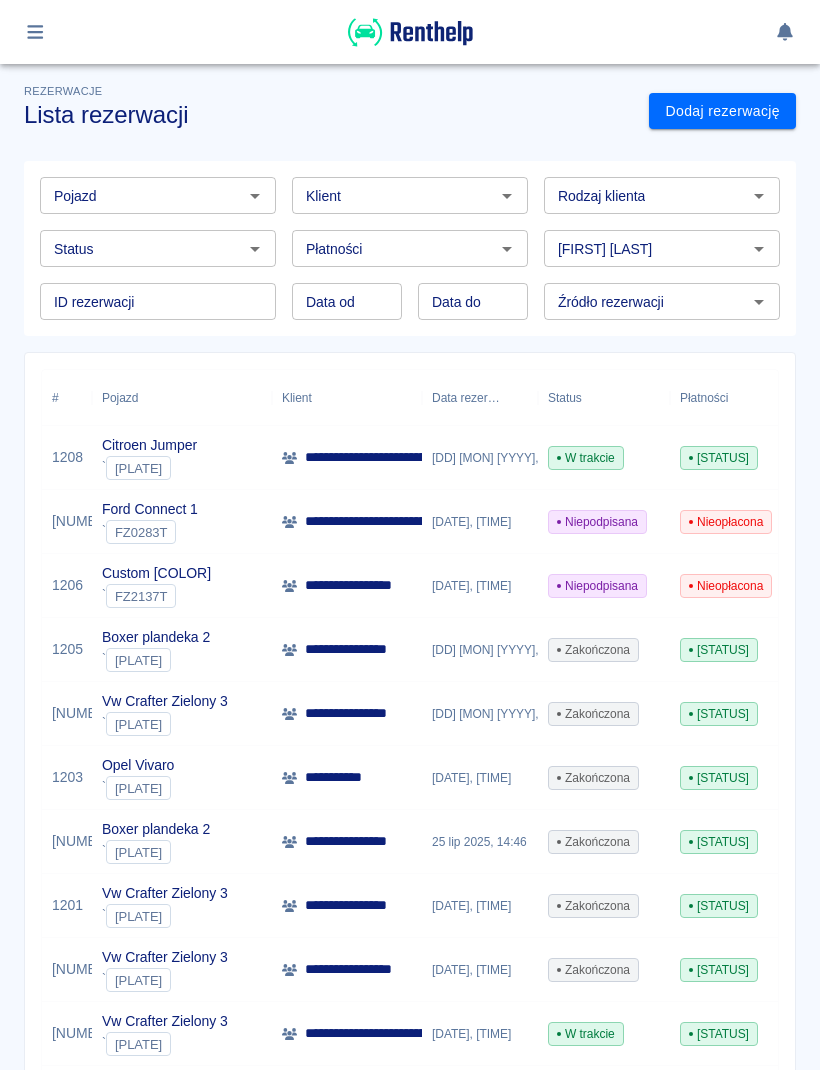 click on "Klient" at bounding box center [393, 195] 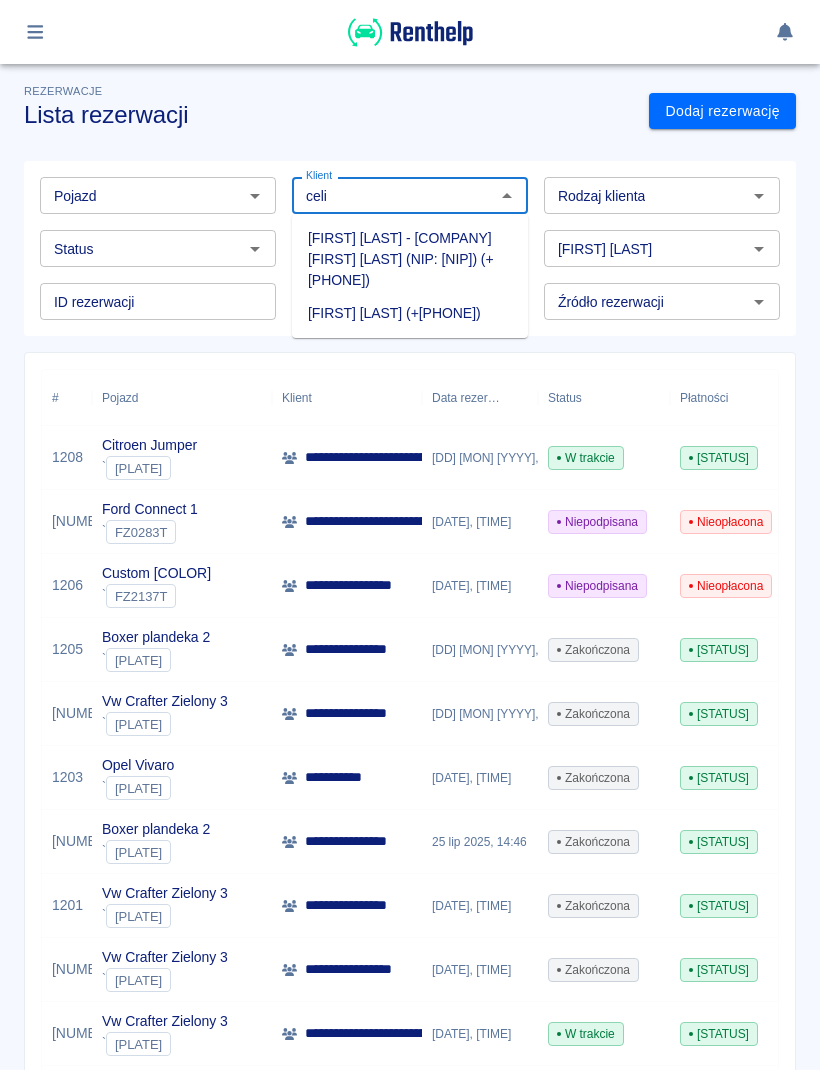 click on "[FIRST] [LAST] - [COMPANY] [FIRST] [LAST] (NIP: [NIP]) (+[PHONE])" at bounding box center [410, 259] 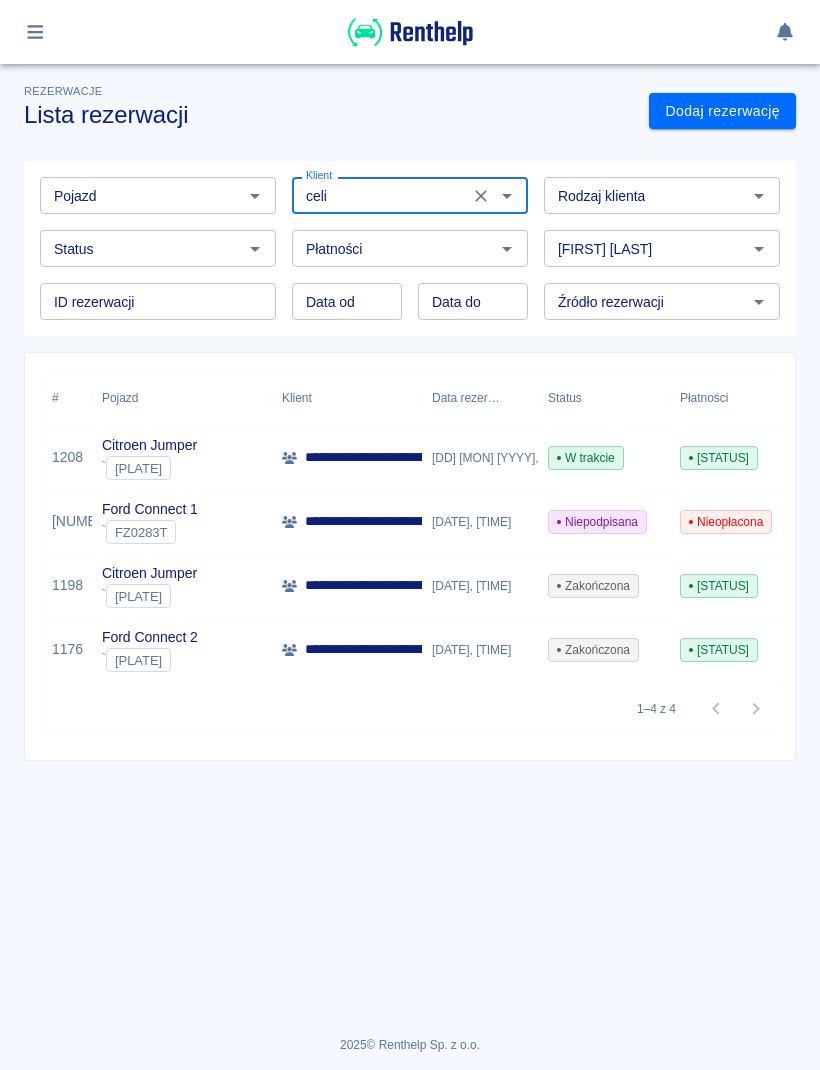 type on "[FIRST] [LAST] - [COMPANY] [FIRST] [LAST] (NIP: [NIP]) (+[PHONE])" 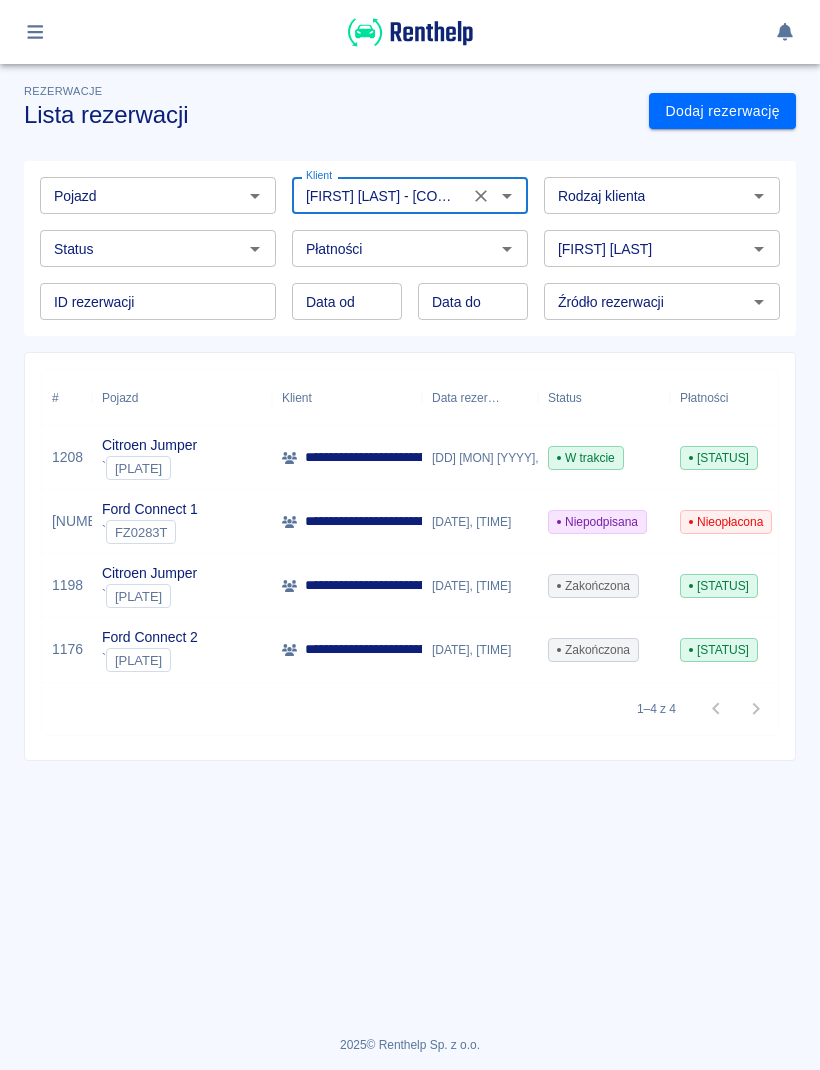 click on "[DATE], [TIME]" at bounding box center [480, 586] 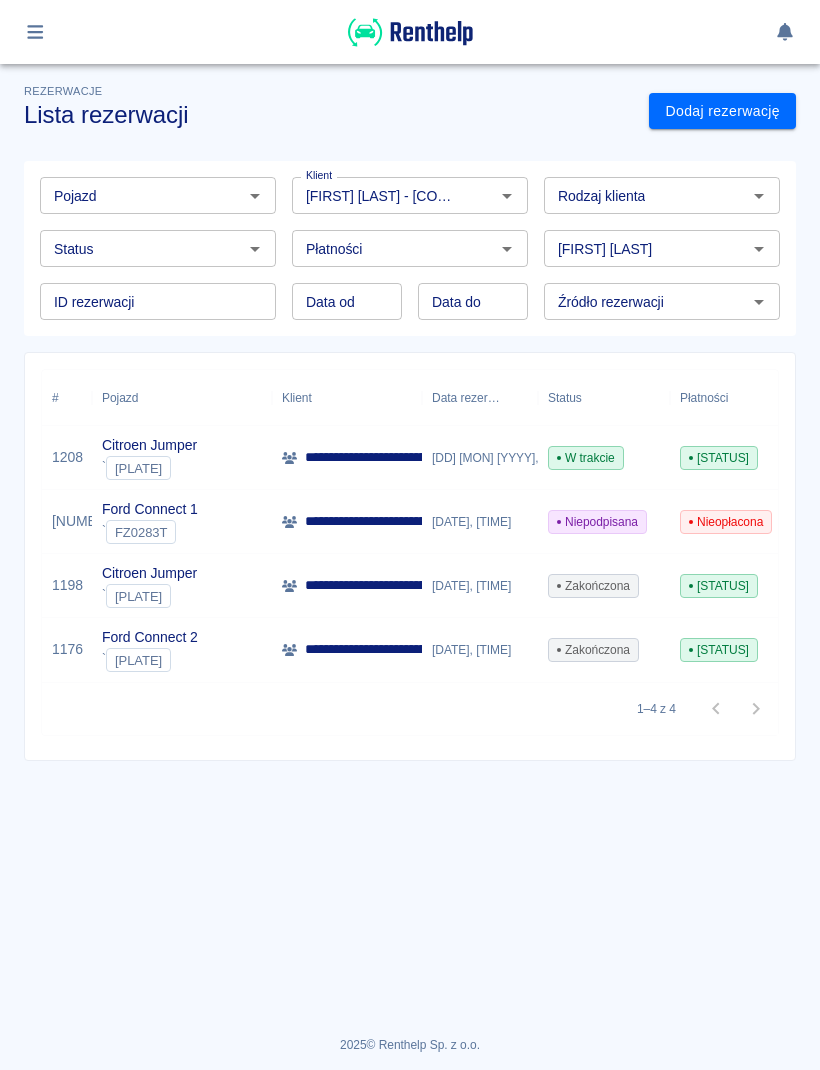 click at bounding box center (410, 32) 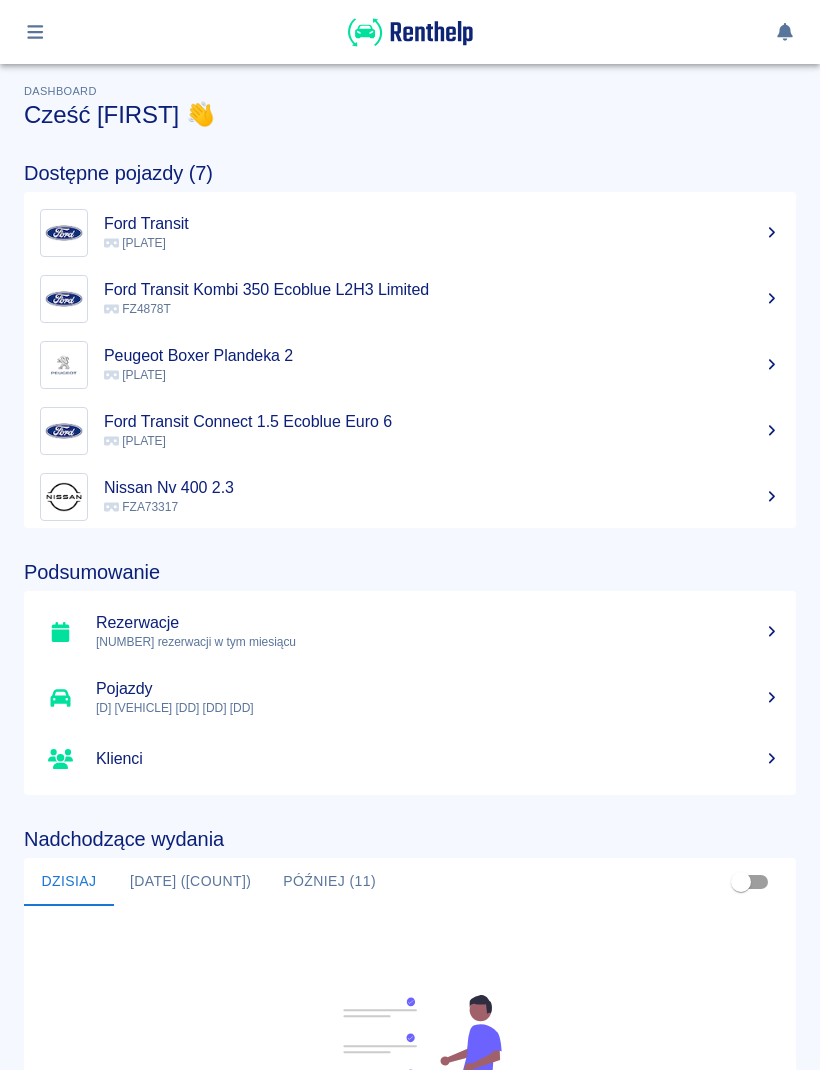 click 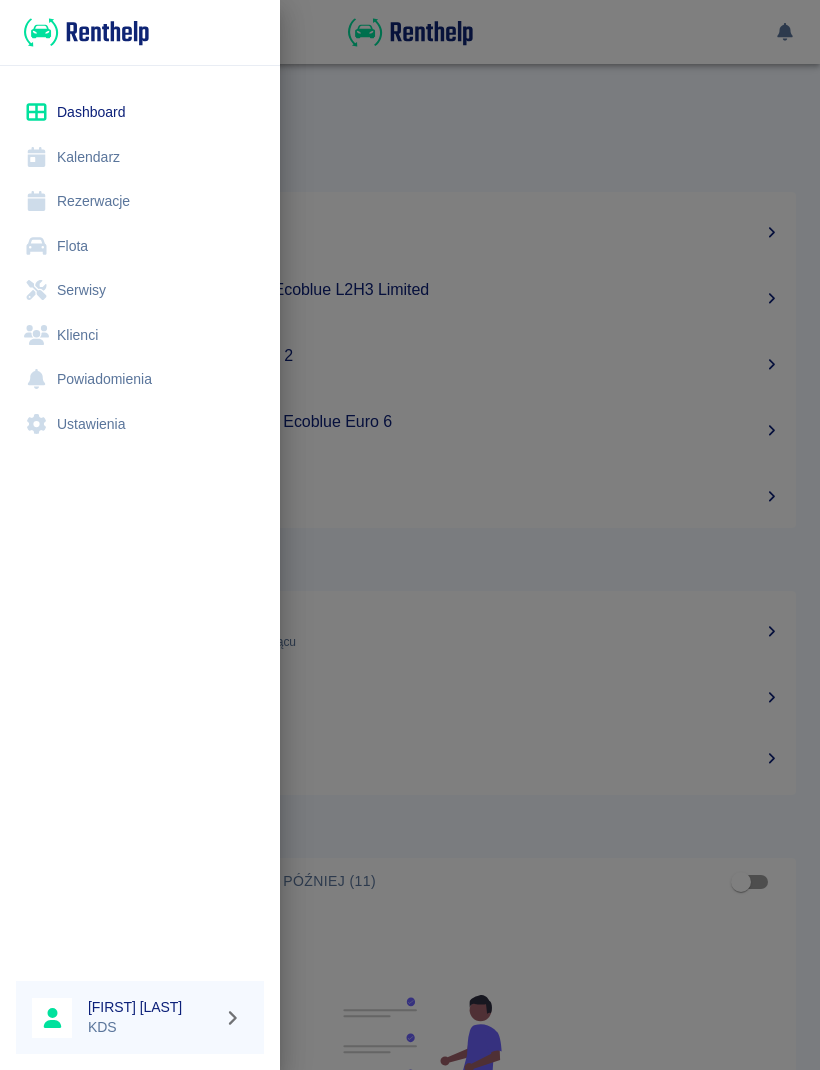 click on "Rezerwacje" at bounding box center (140, 201) 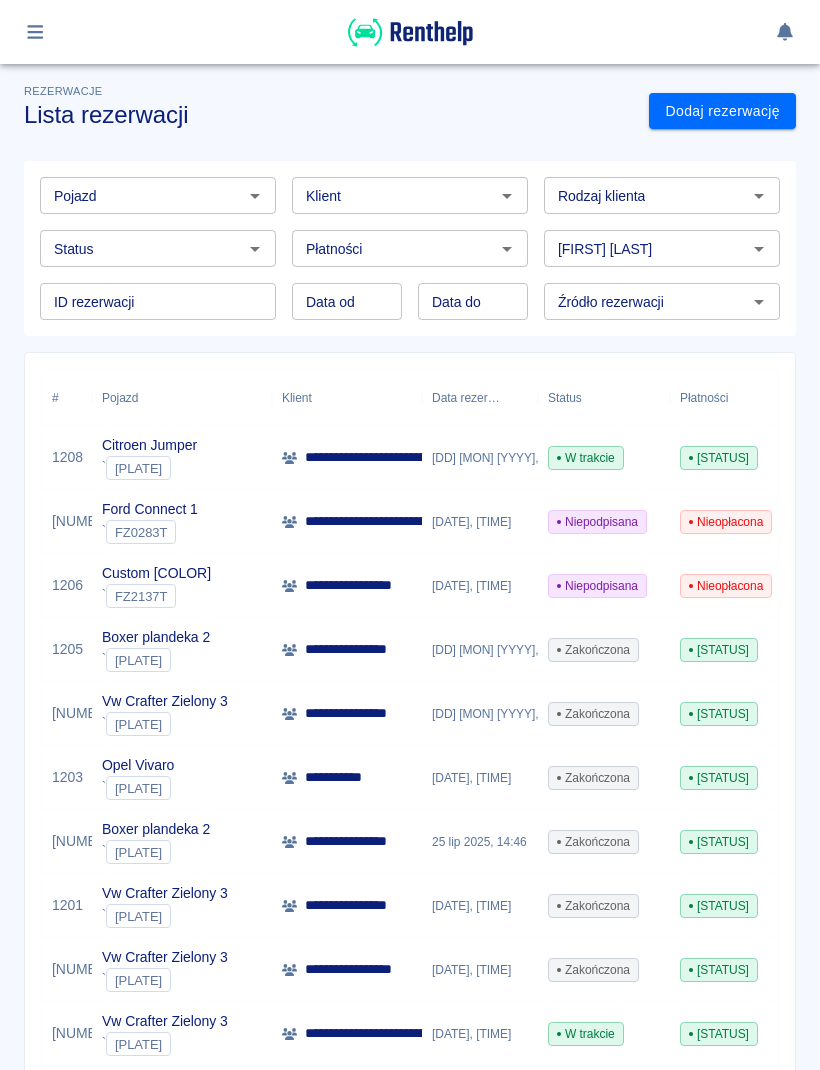 click at bounding box center (35, 32) 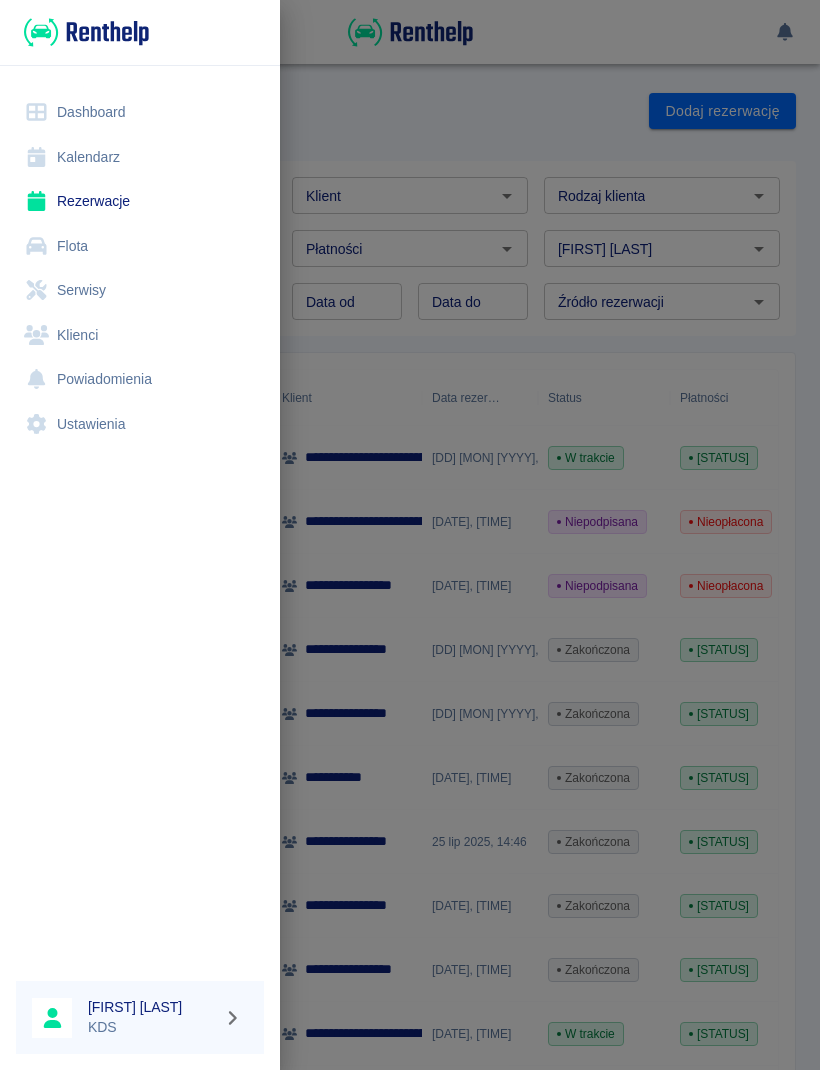 click on "Kalendarz" at bounding box center [140, 157] 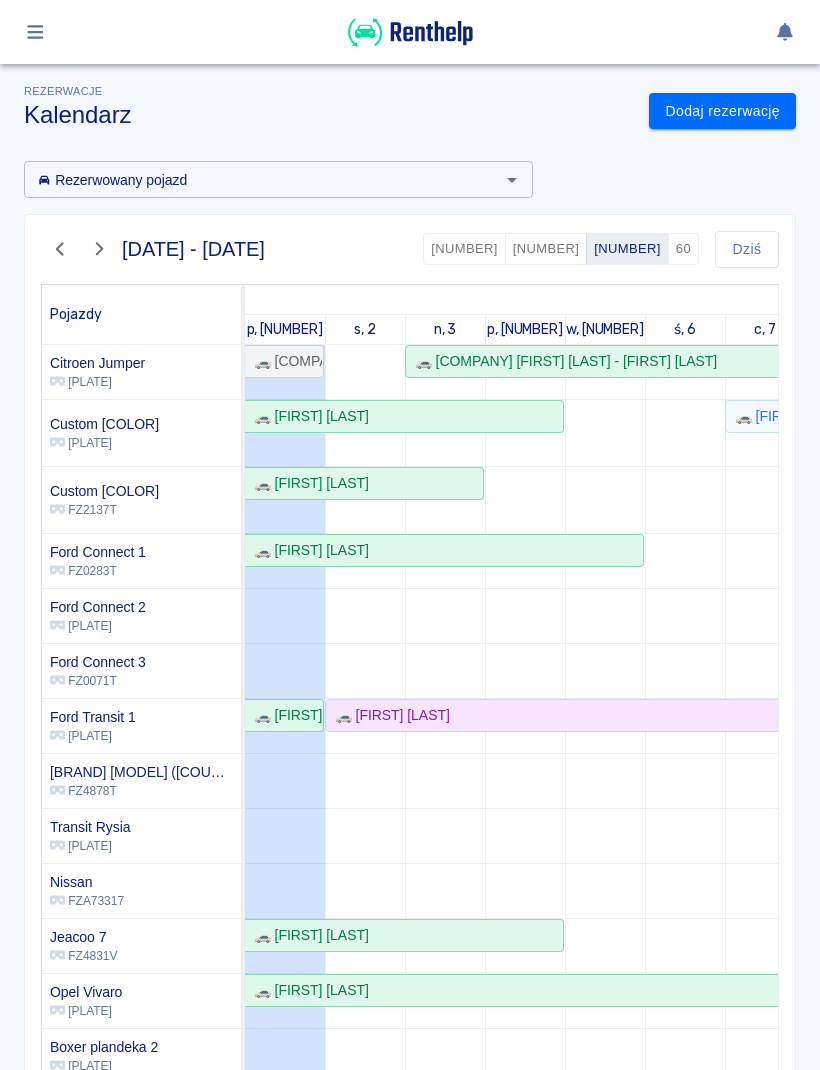 scroll, scrollTop: 96, scrollLeft: 7, axis: both 